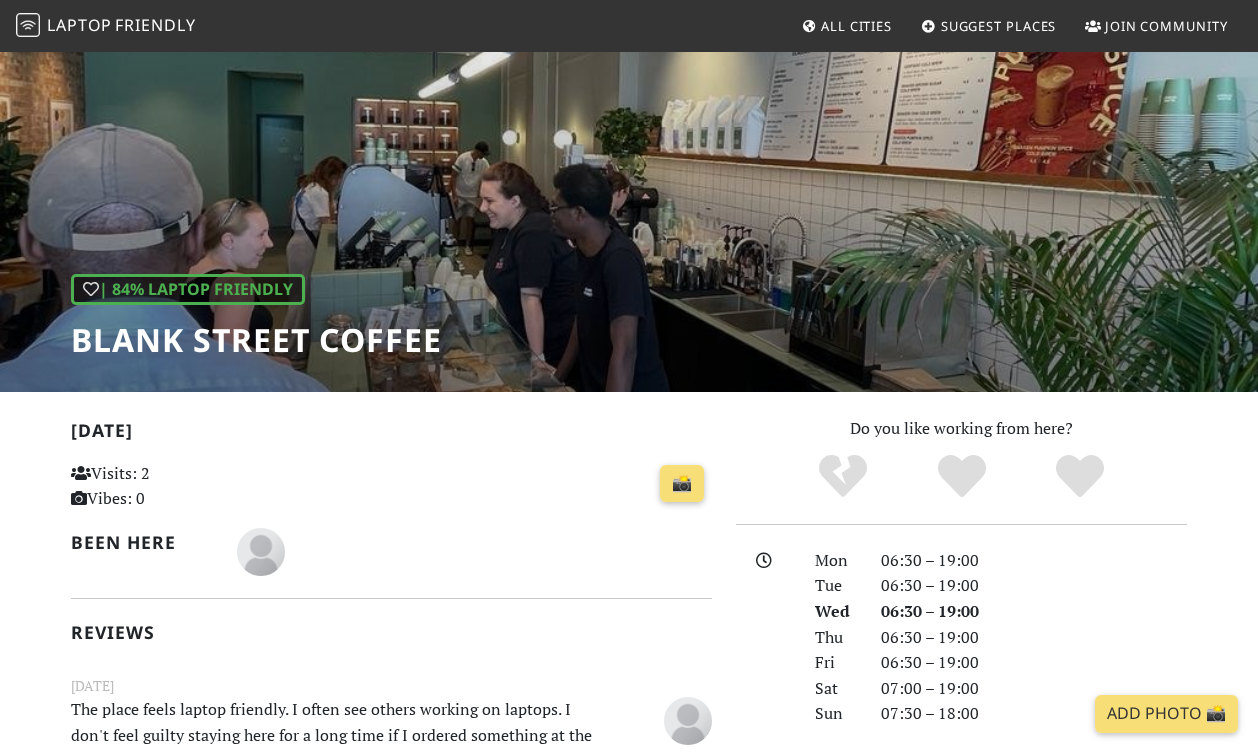 scroll, scrollTop: 0, scrollLeft: 0, axis: both 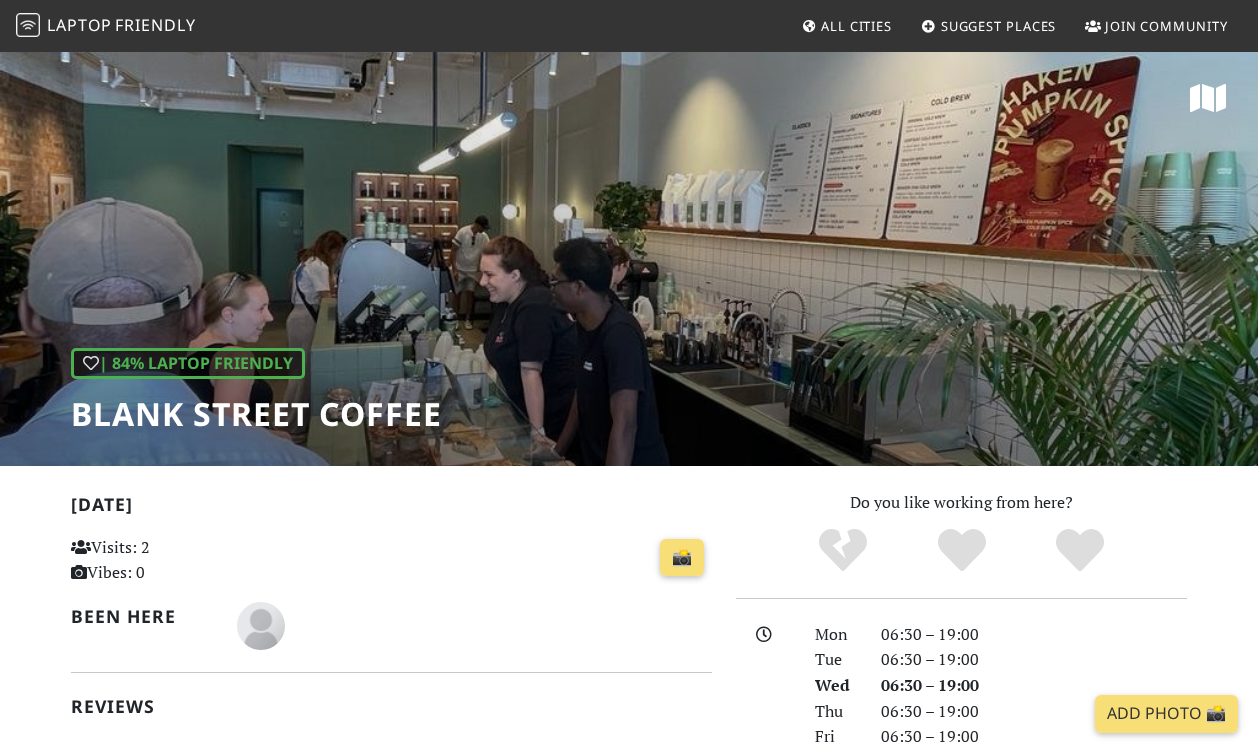 click on "All Cities" at bounding box center [846, 26] 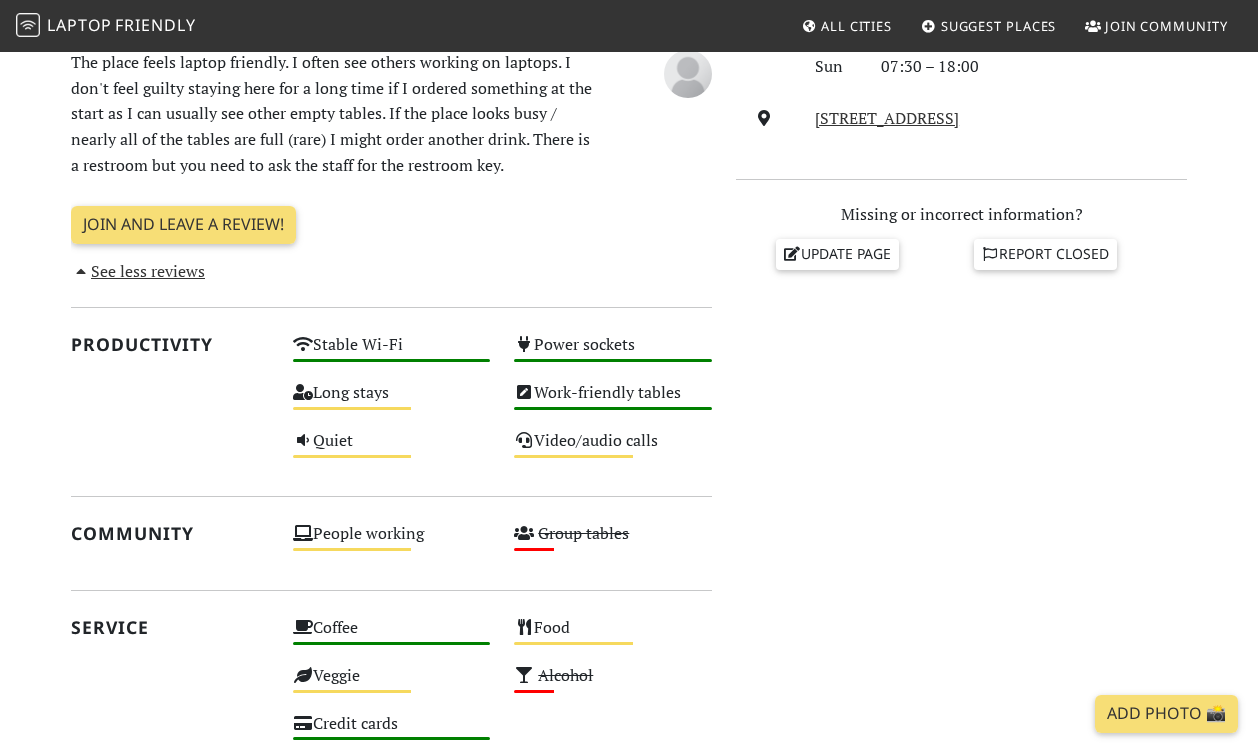 scroll, scrollTop: 964, scrollLeft: 0, axis: vertical 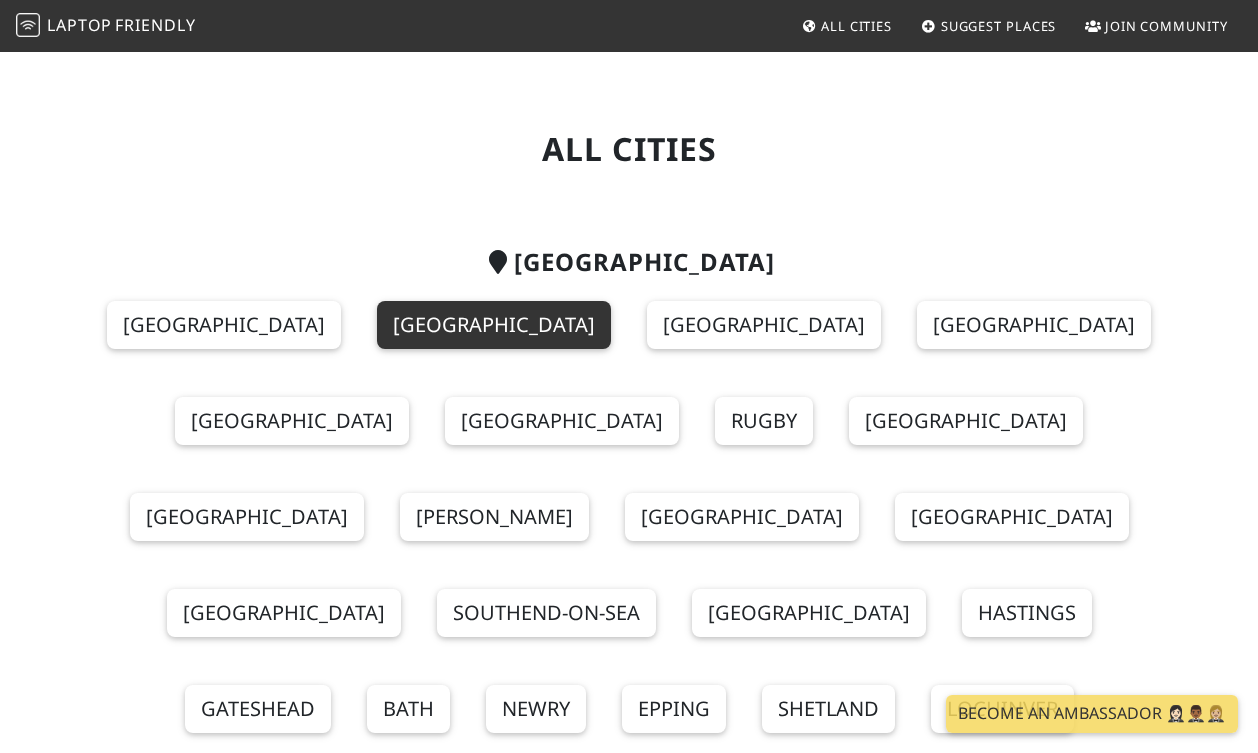 click on "London" at bounding box center [494, 325] 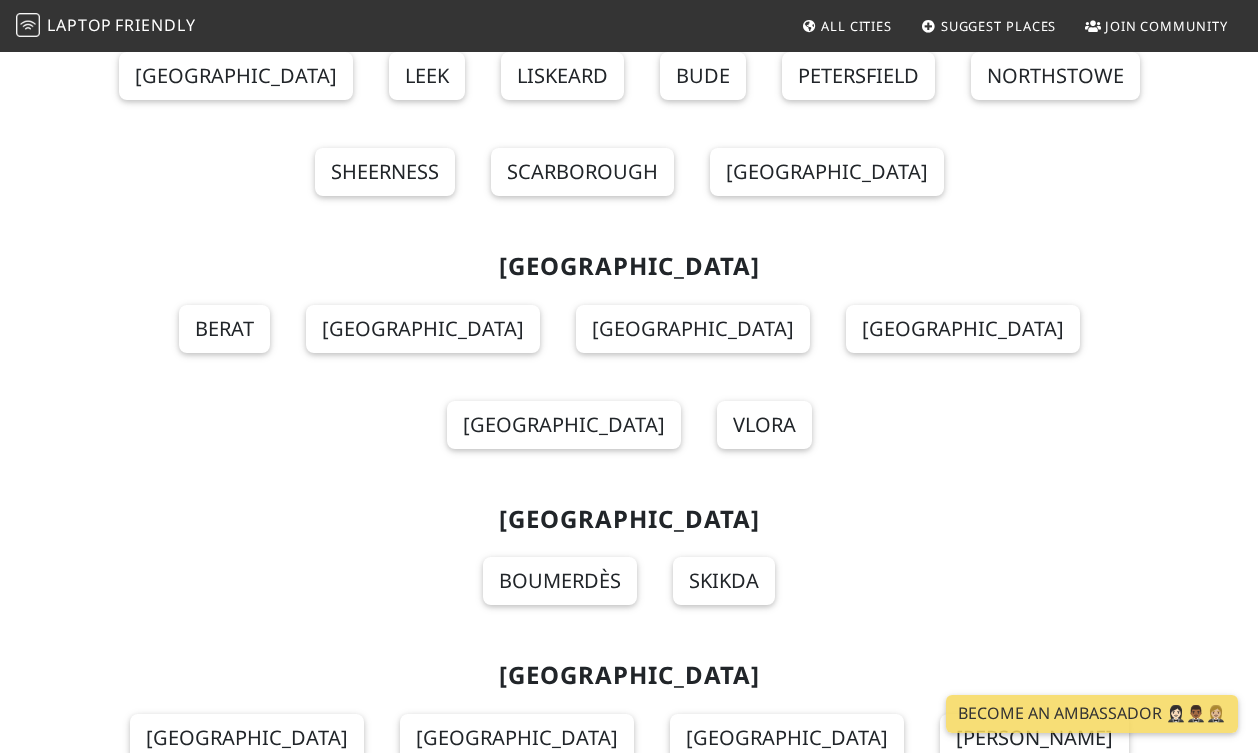 scroll, scrollTop: 0, scrollLeft: 0, axis: both 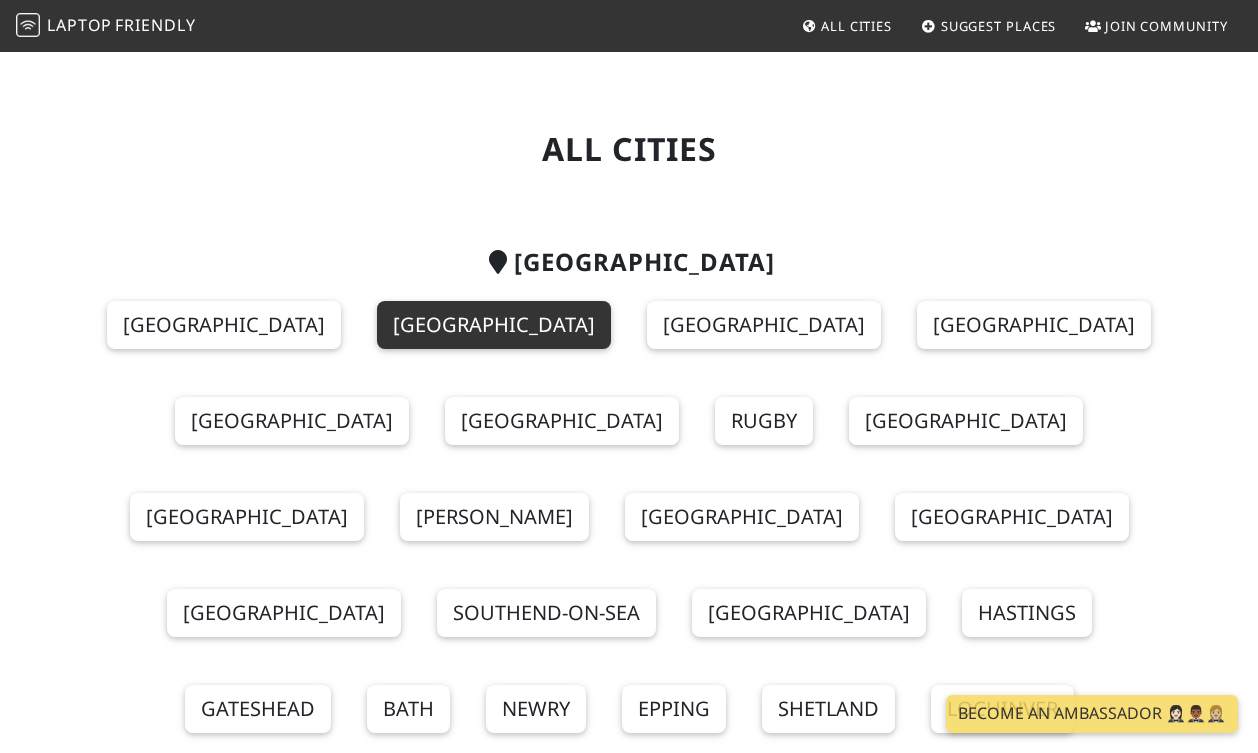click on "[GEOGRAPHIC_DATA]" at bounding box center (494, 325) 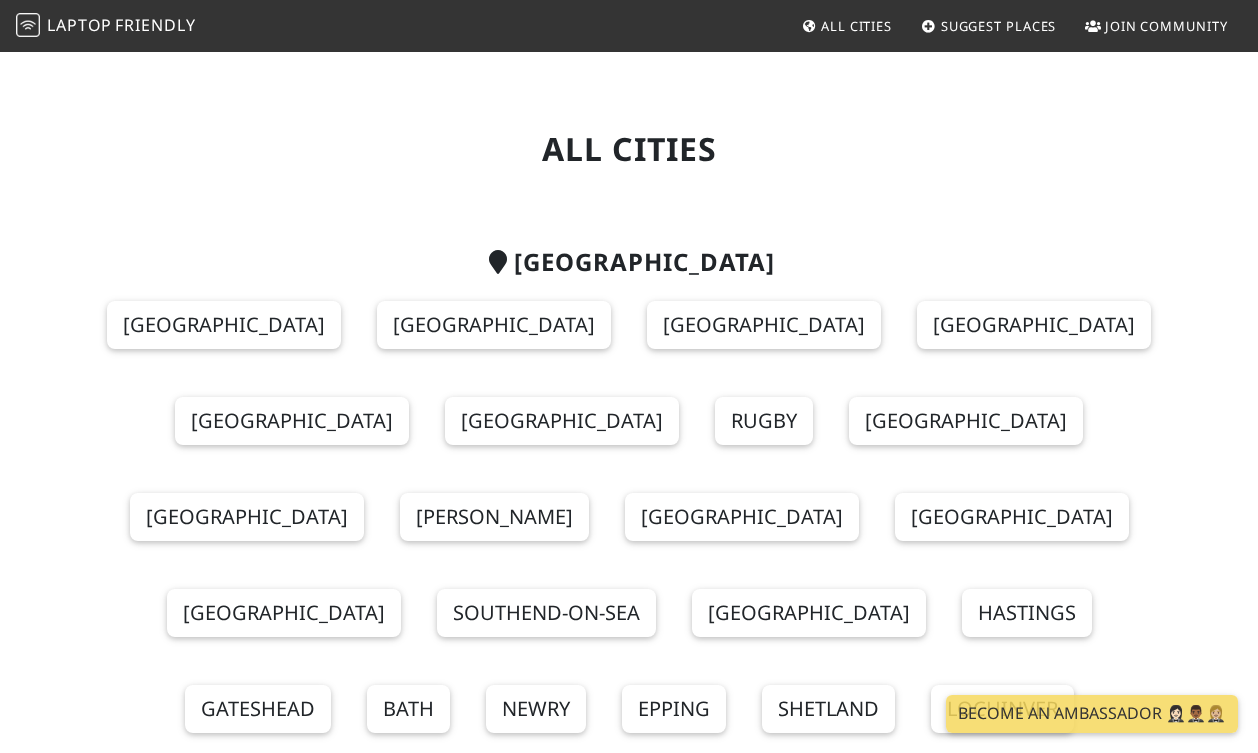 click on "All Cities" at bounding box center (856, 26) 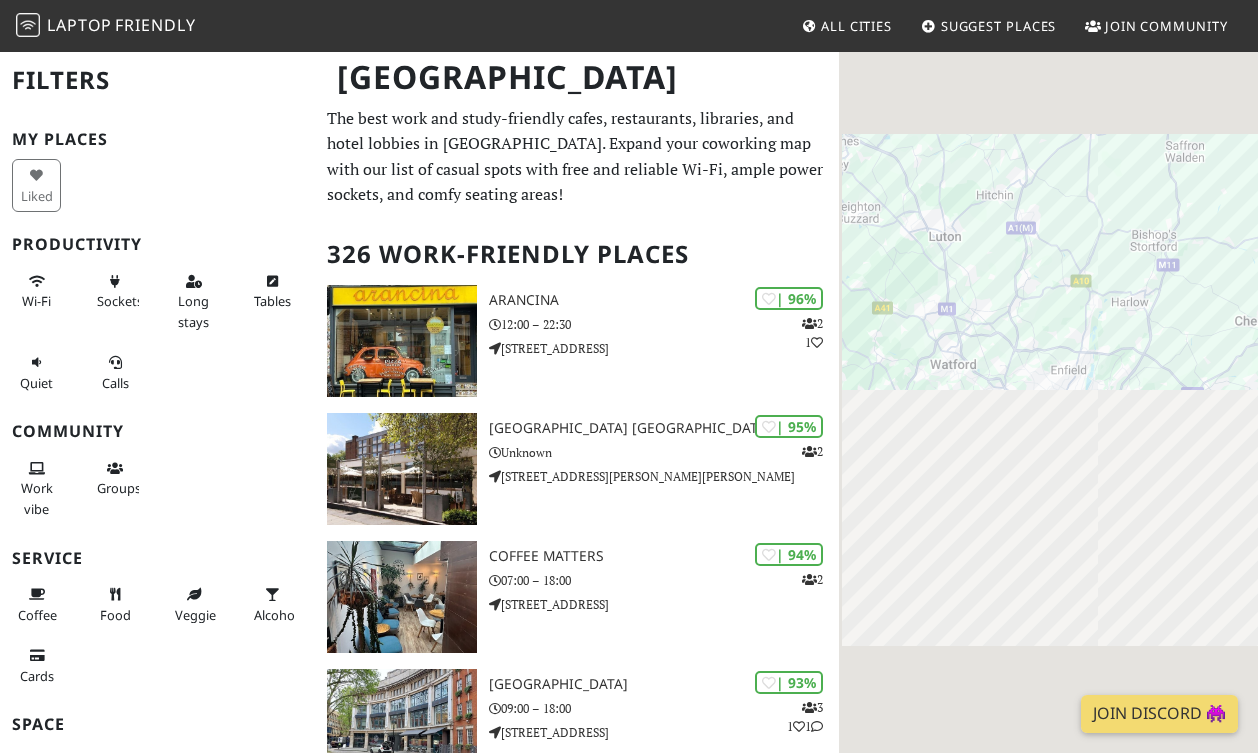 scroll, scrollTop: 0, scrollLeft: 0, axis: both 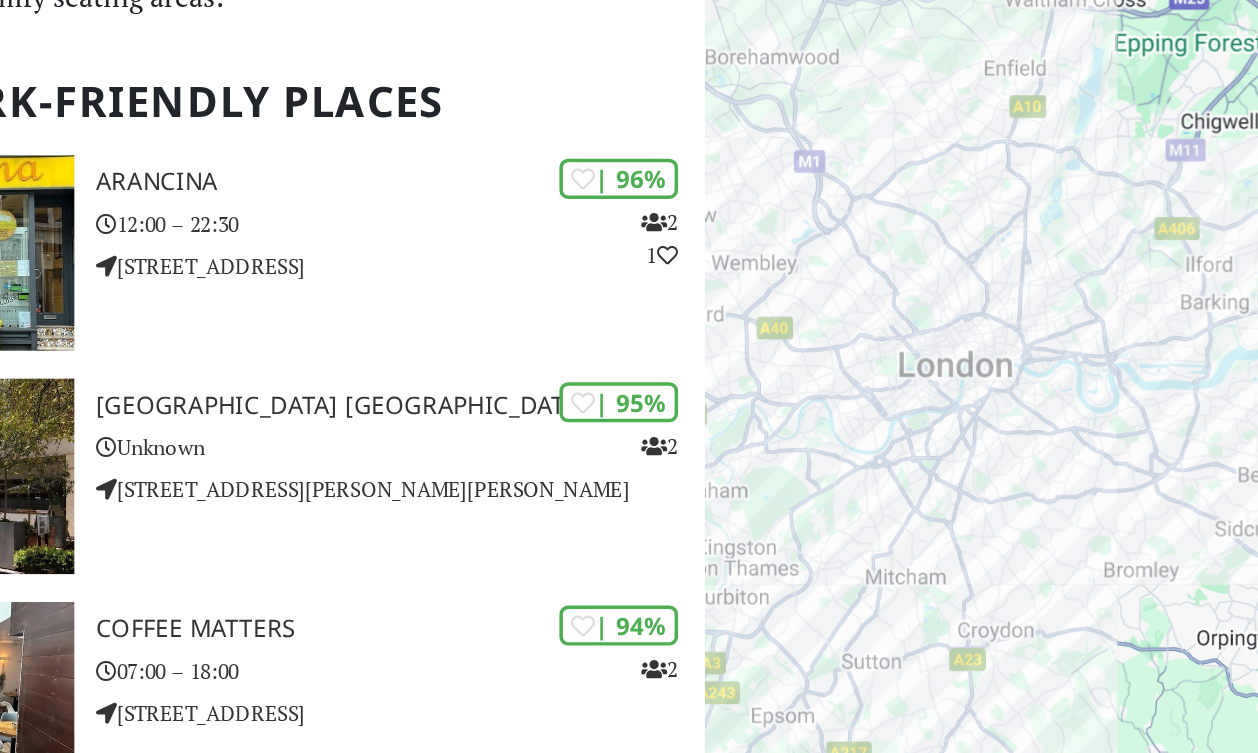 drag, startPoint x: 1066, startPoint y: 435, endPoint x: 955, endPoint y: 387, distance: 120.93387 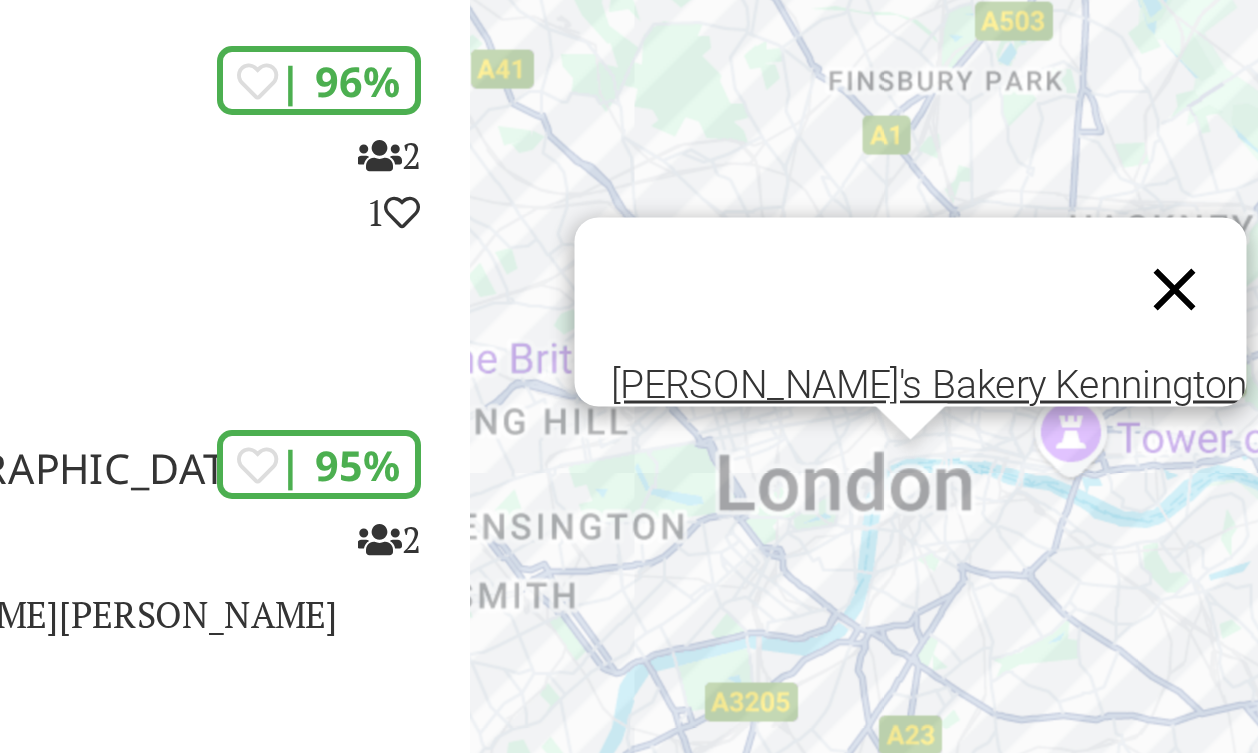 click at bounding box center [1074, 368] 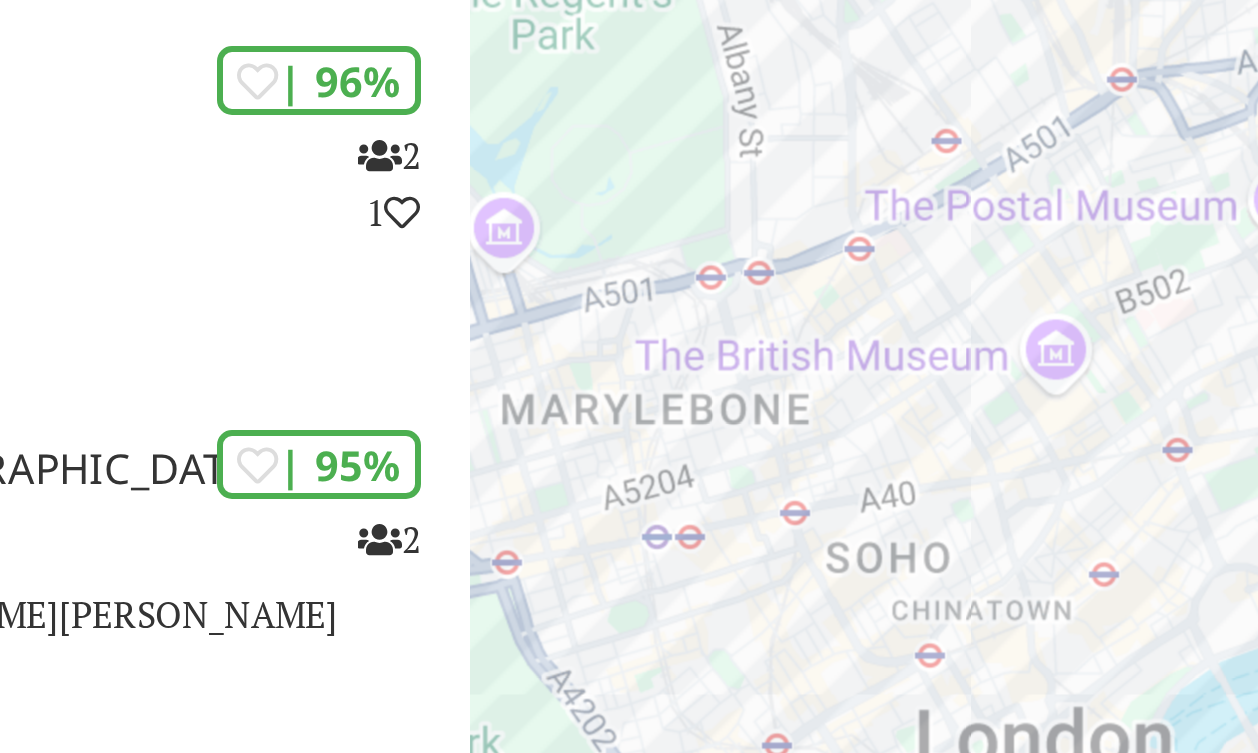 drag, startPoint x: 1031, startPoint y: 345, endPoint x: 989, endPoint y: 341, distance: 42.190044 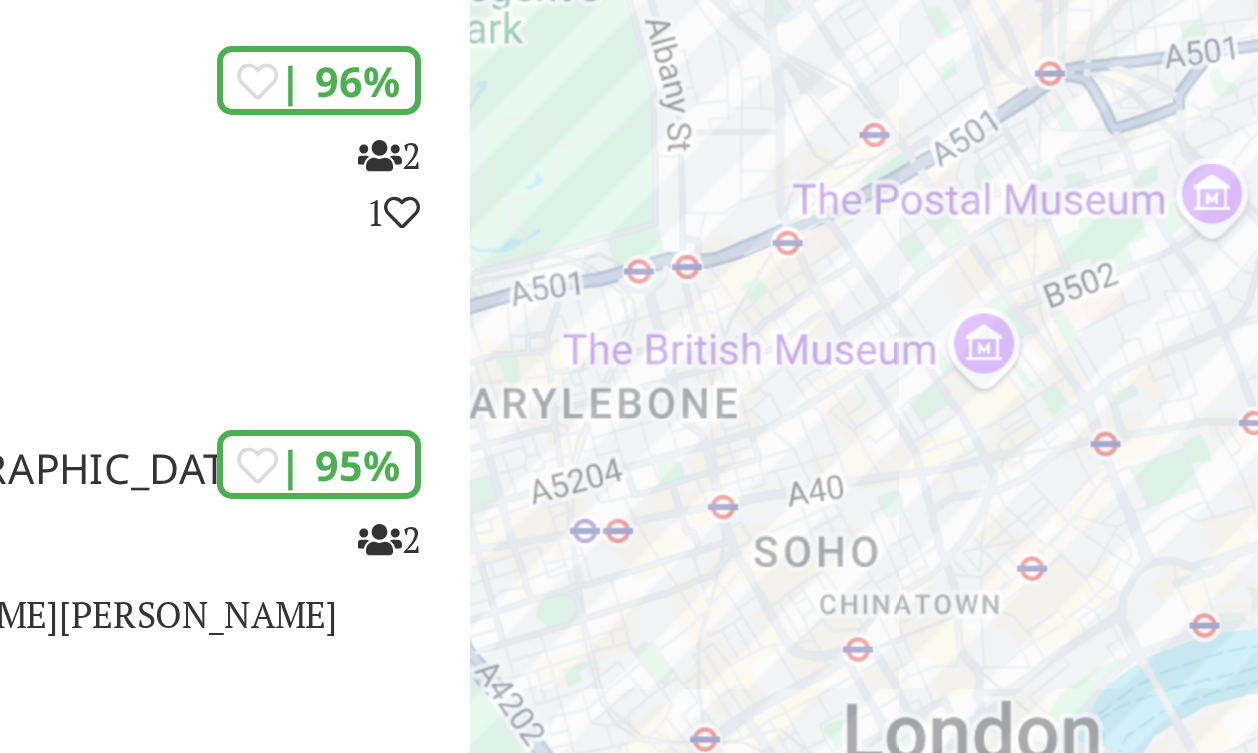 drag, startPoint x: 1007, startPoint y: 343, endPoint x: 912, endPoint y: 323, distance: 97.082436 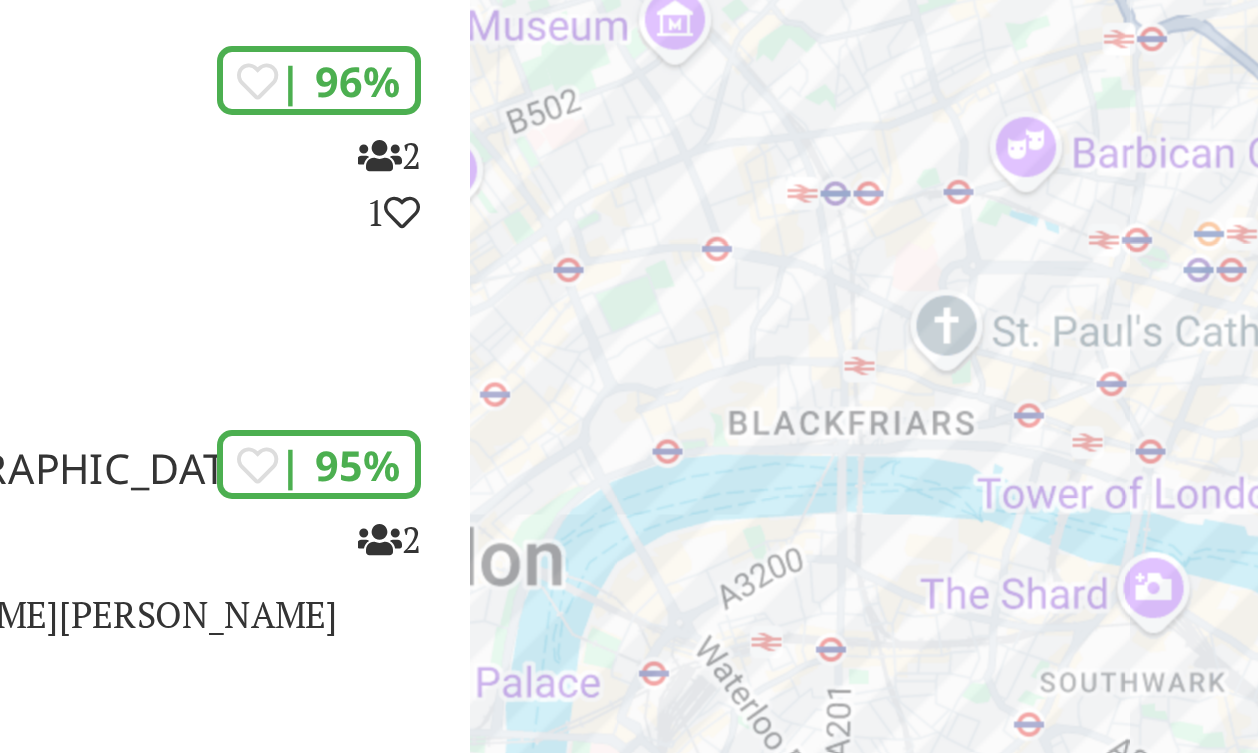 drag, startPoint x: 988, startPoint y: 355, endPoint x: 884, endPoint y: 324, distance: 108.52189 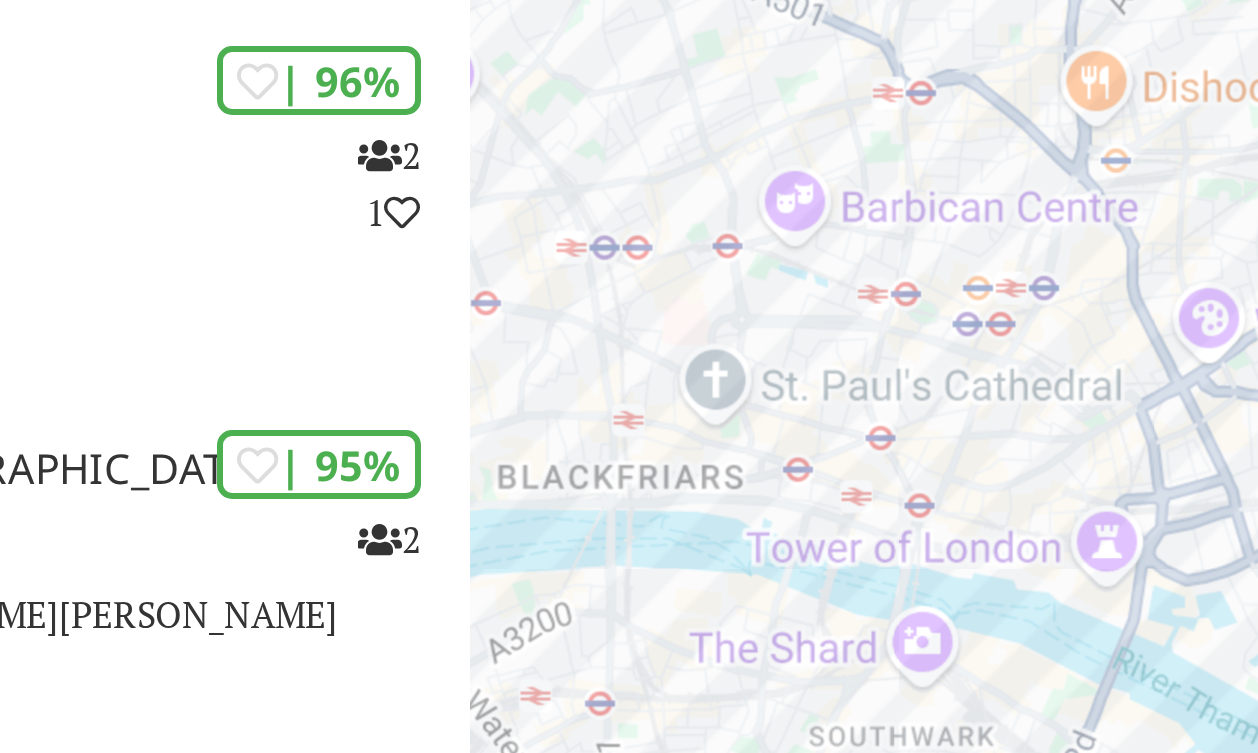 drag, startPoint x: 967, startPoint y: 347, endPoint x: 893, endPoint y: 375, distance: 79.12016 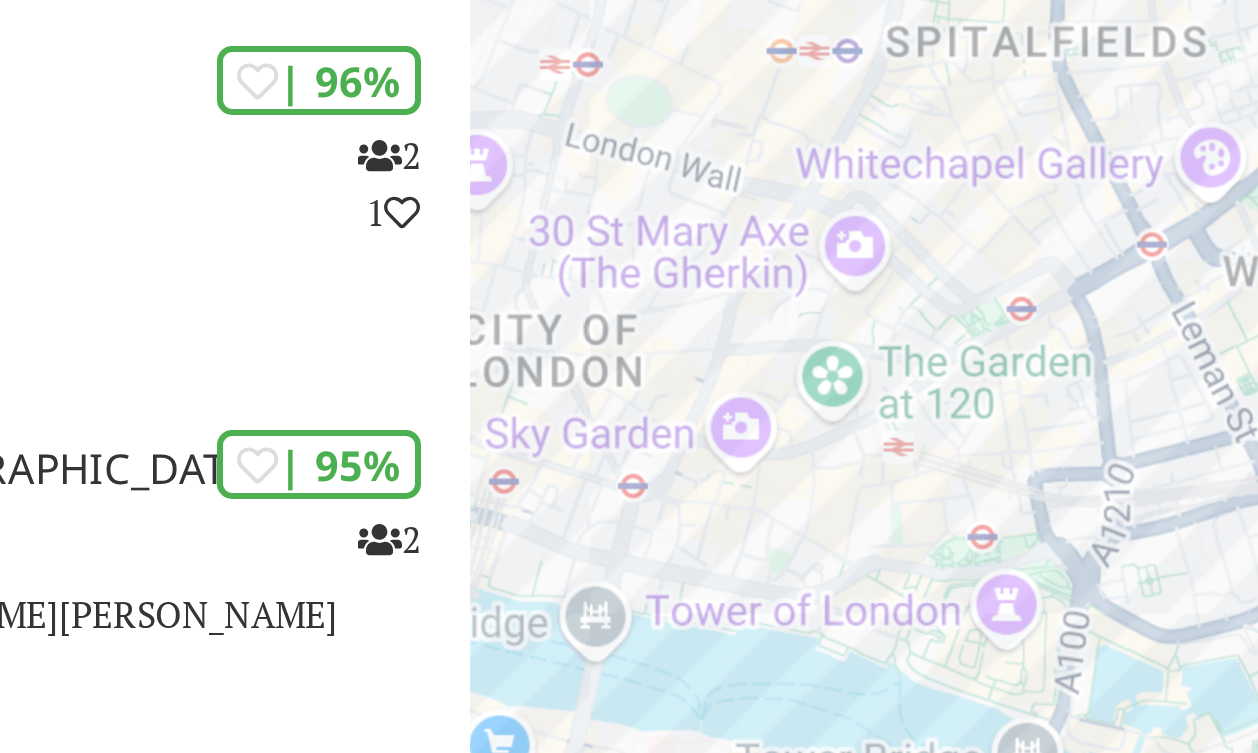 drag, startPoint x: 996, startPoint y: 423, endPoint x: 917, endPoint y: 383, distance: 88.54942 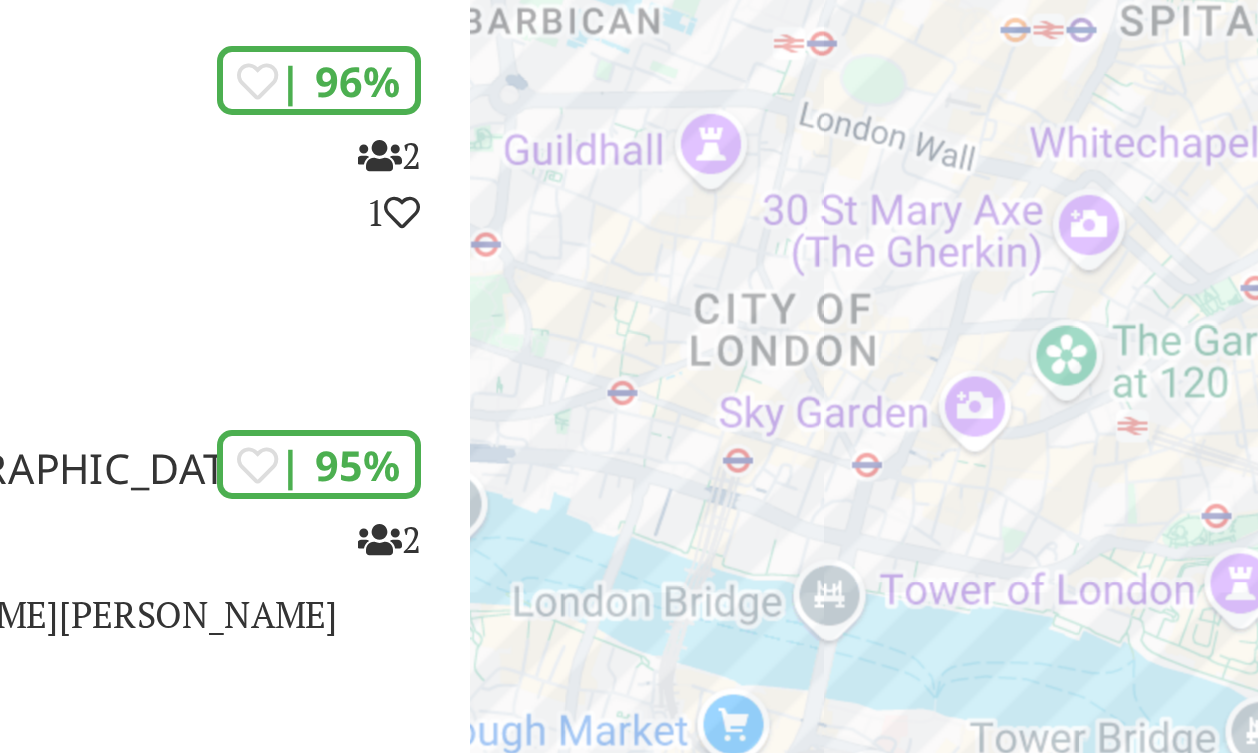 drag, startPoint x: 973, startPoint y: 405, endPoint x: 1046, endPoint y: 398, distance: 73.33485 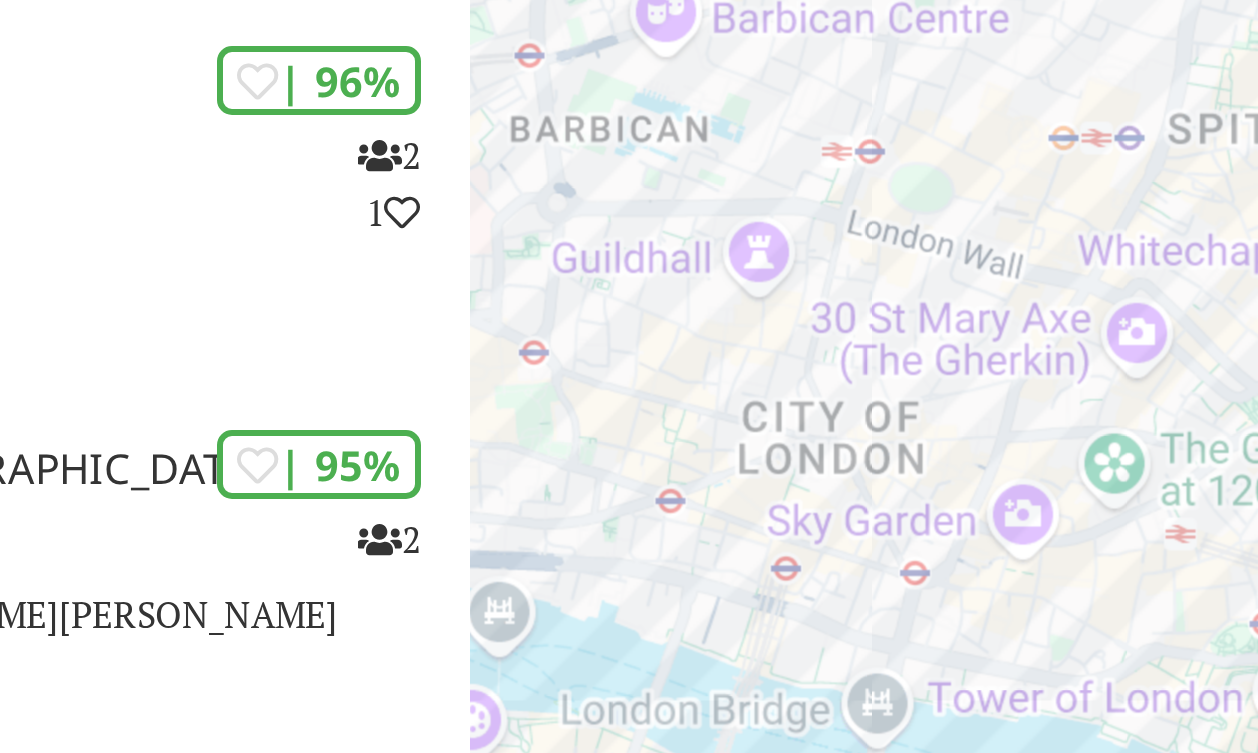drag, startPoint x: 1002, startPoint y: 366, endPoint x: 971, endPoint y: 418, distance: 60.53924 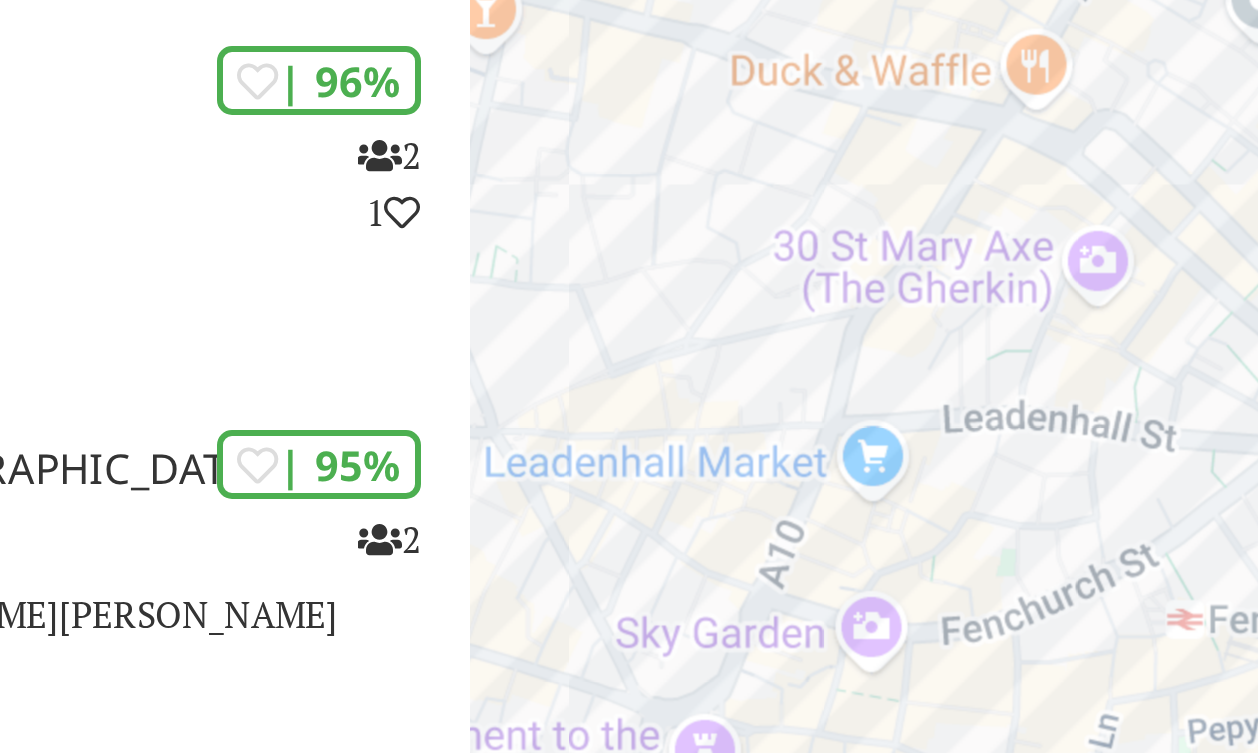 drag, startPoint x: 1088, startPoint y: 426, endPoint x: 981, endPoint y: 410, distance: 108.18965 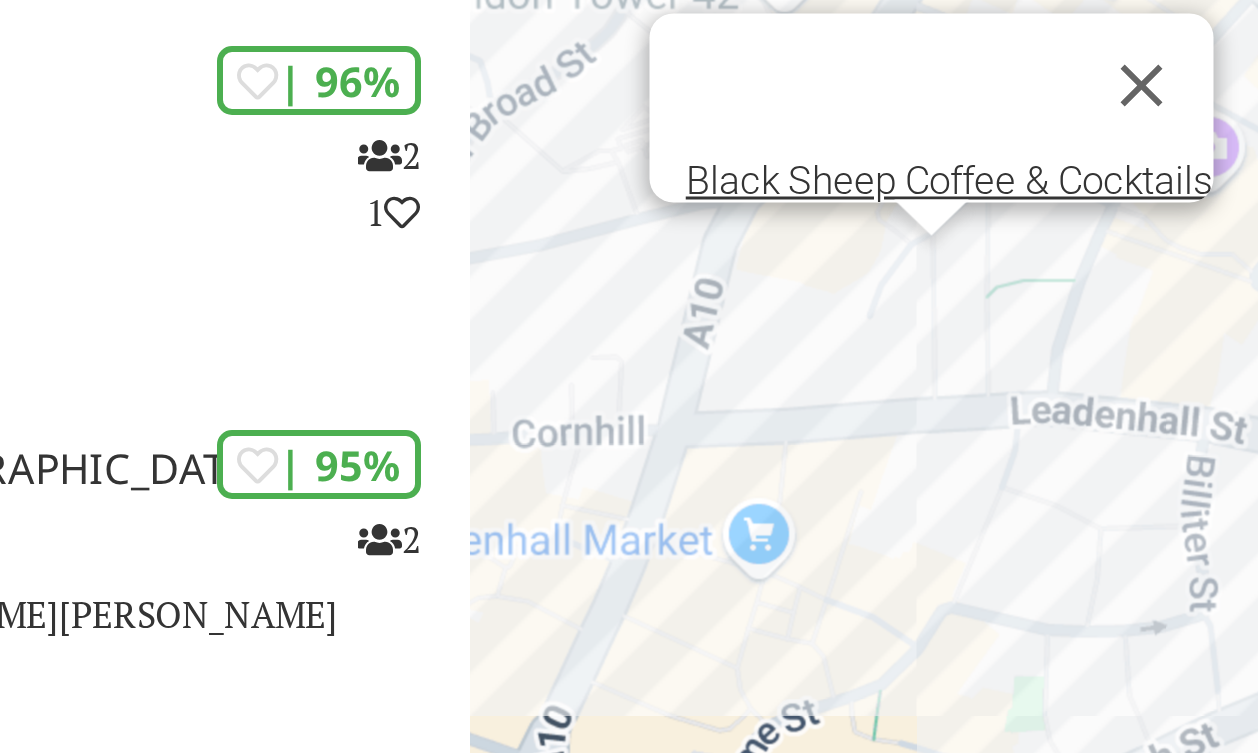 click on "To navigate, press the arrow keys. Black Sheep Coffee & Cocktails" at bounding box center (1048, 426) 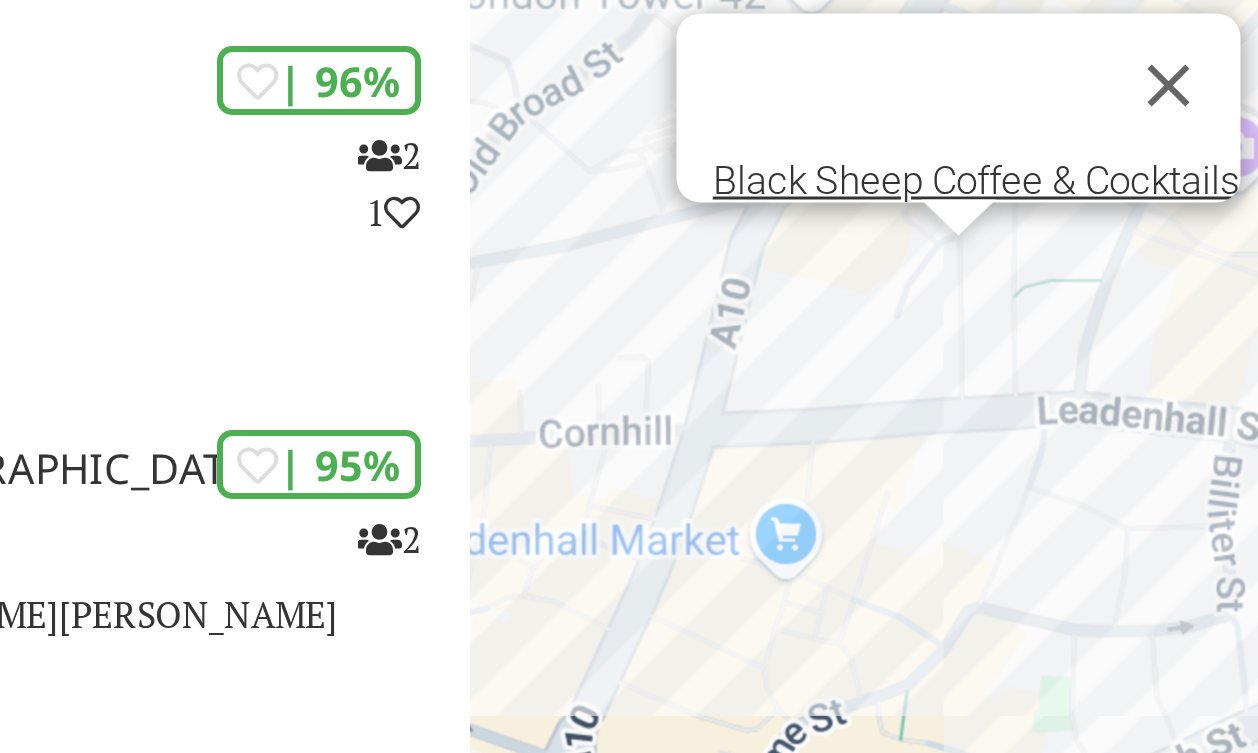 click on "To navigate, press the arrow keys. Black Sheep Coffee & Cocktails" at bounding box center [1048, 426] 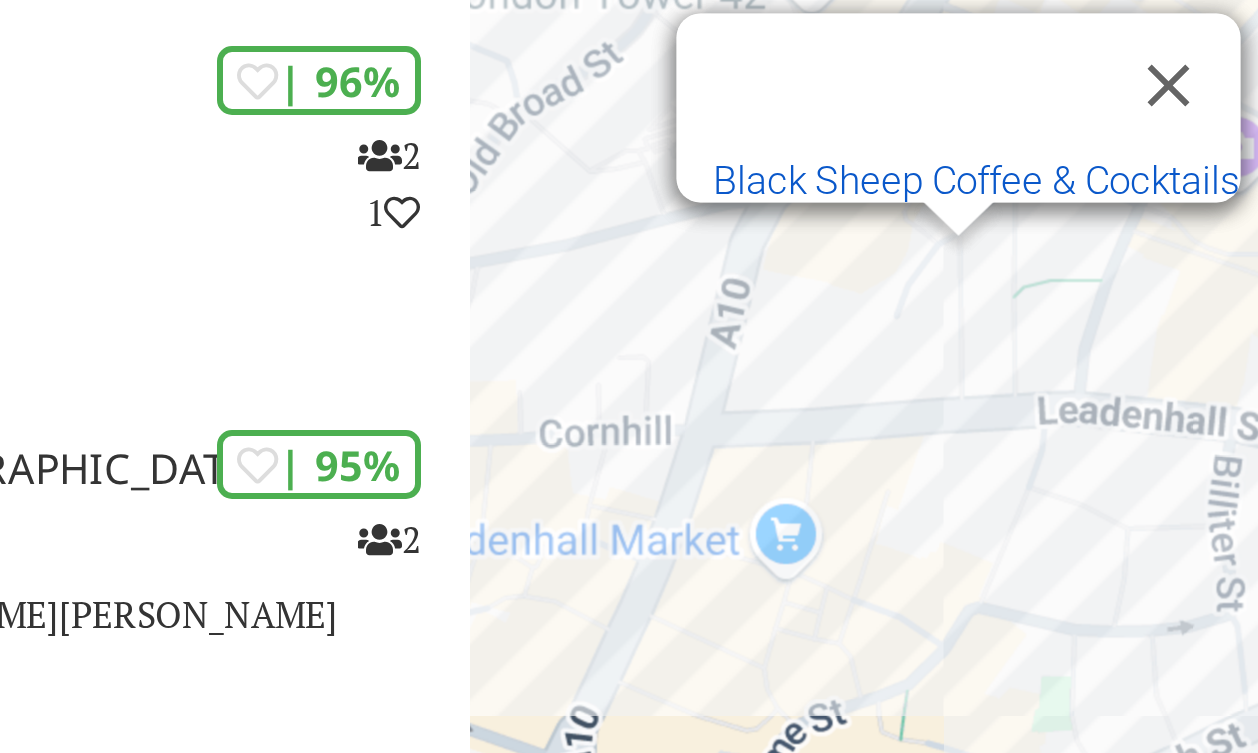 click on "Black Sheep Coffee & Cocktails" at bounding box center [1008, 331] 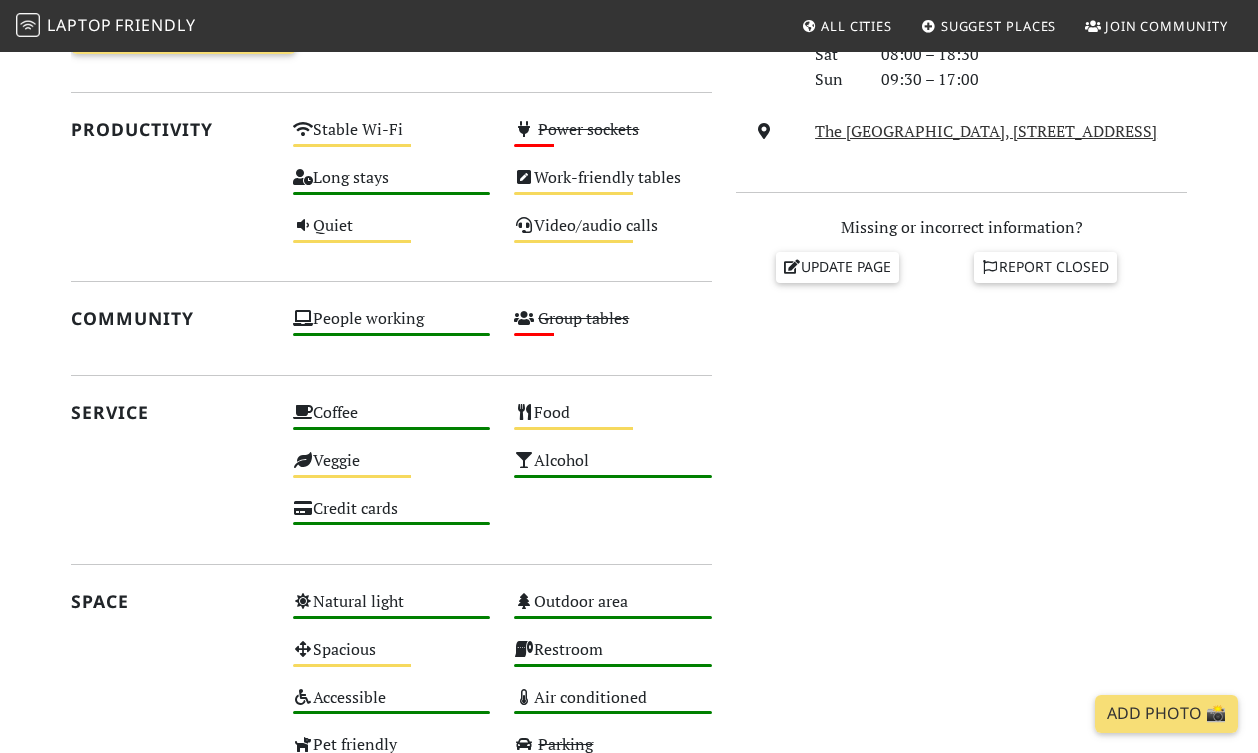 scroll, scrollTop: 0, scrollLeft: 0, axis: both 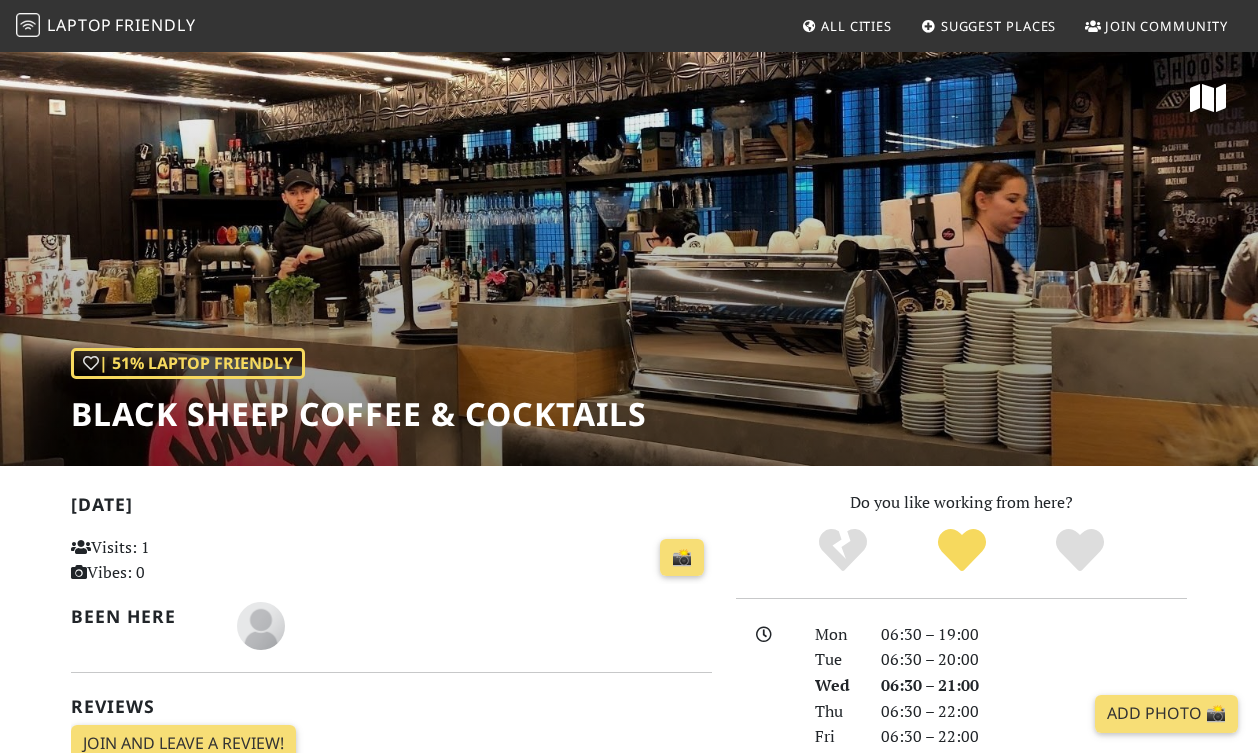 click on "| 51% Laptop Friendly
Black Sheep Coffee & Cocktails" at bounding box center [629, 258] 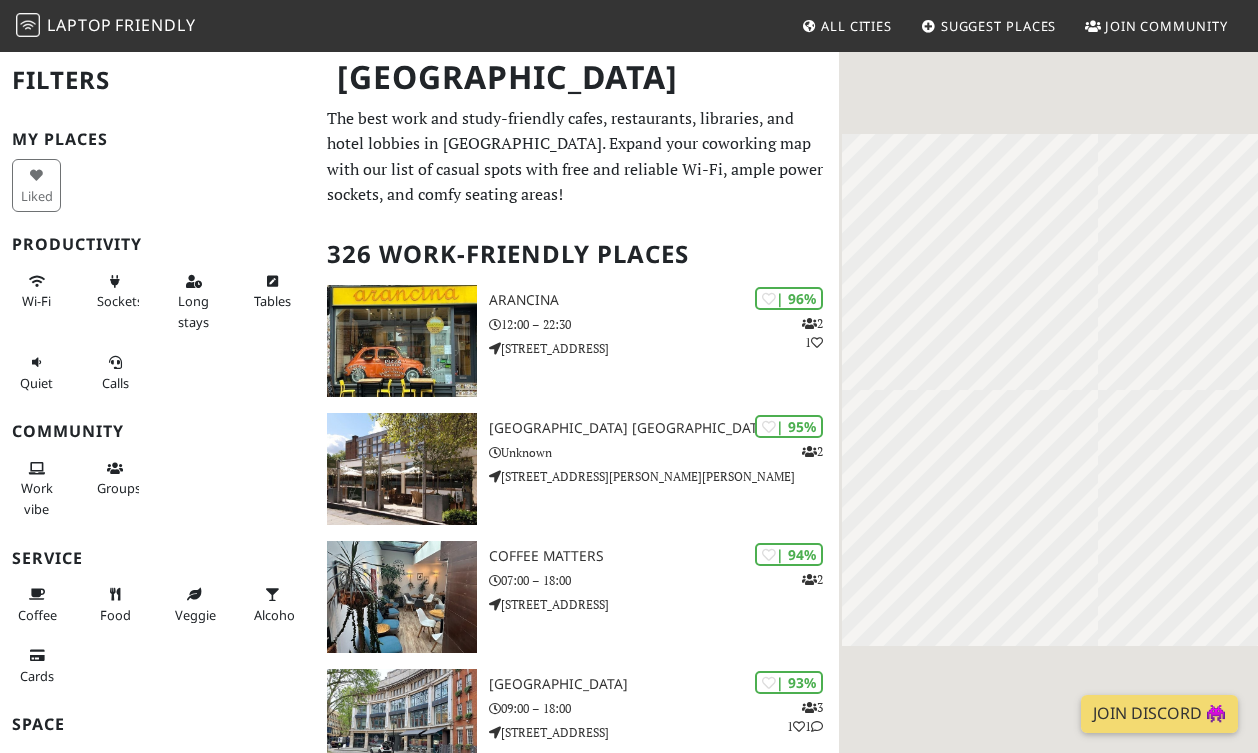 scroll, scrollTop: 0, scrollLeft: 0, axis: both 